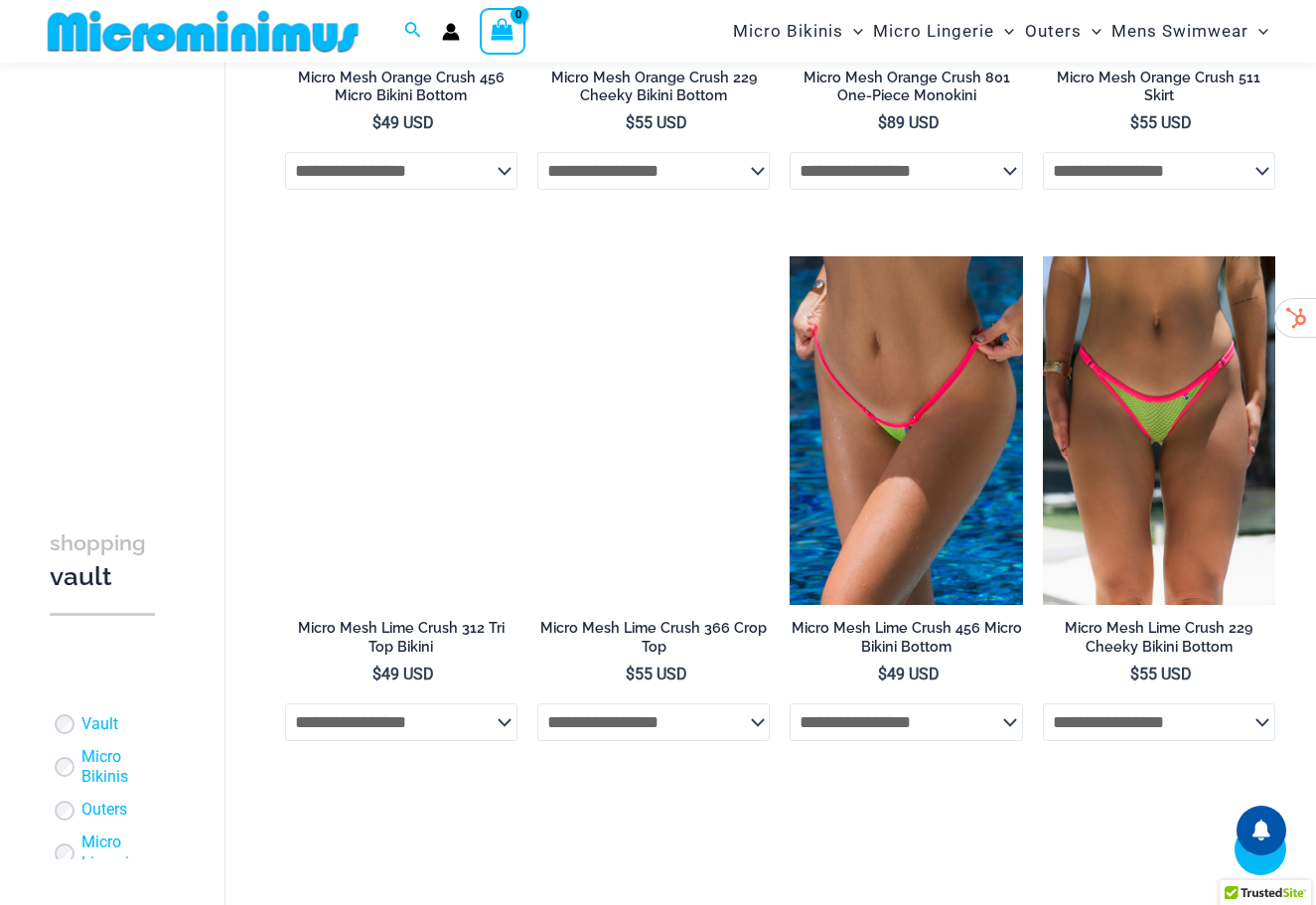 scroll, scrollTop: 2712, scrollLeft: 0, axis: vertical 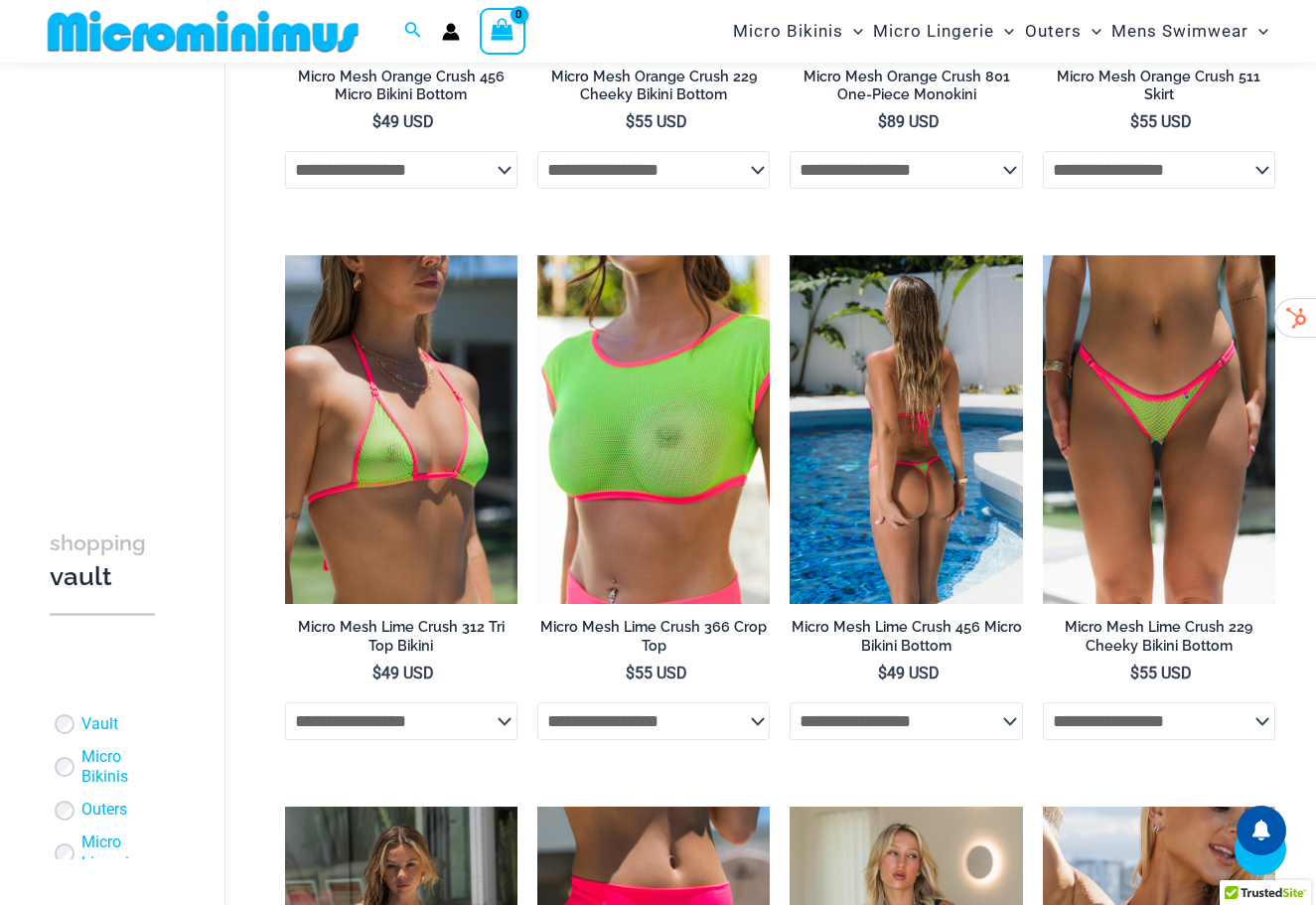 click at bounding box center [906, 429] 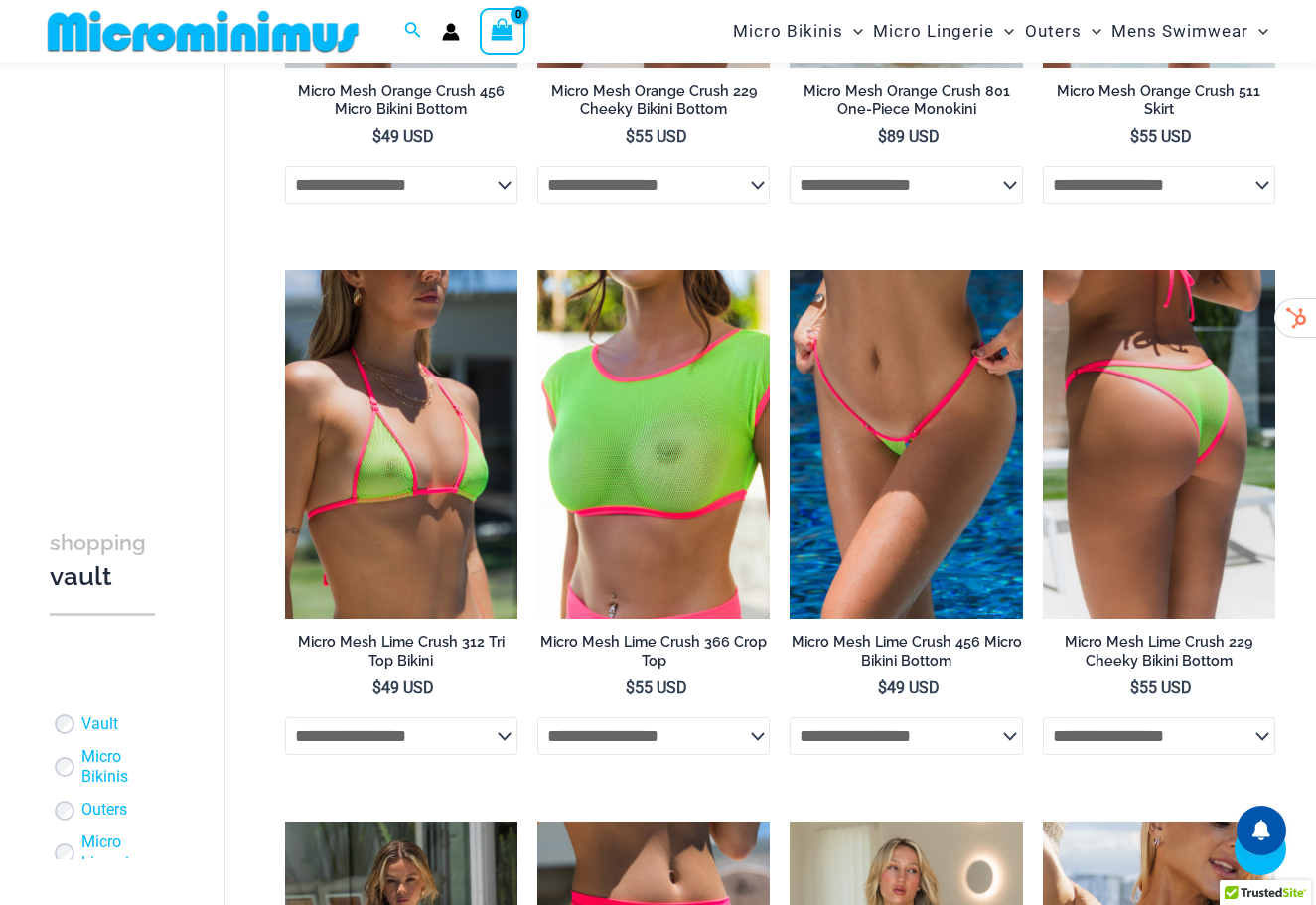 click at bounding box center [1159, 444] 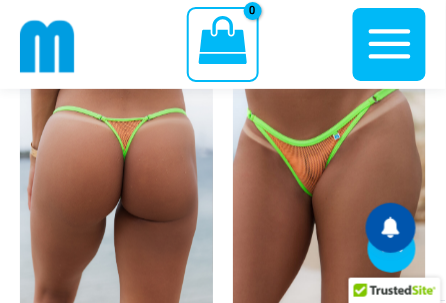 scroll, scrollTop: 3731, scrollLeft: 0, axis: vertical 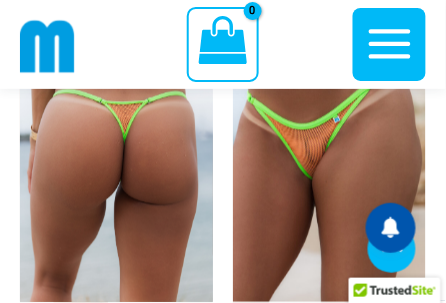 click at bounding box center [116, 158] 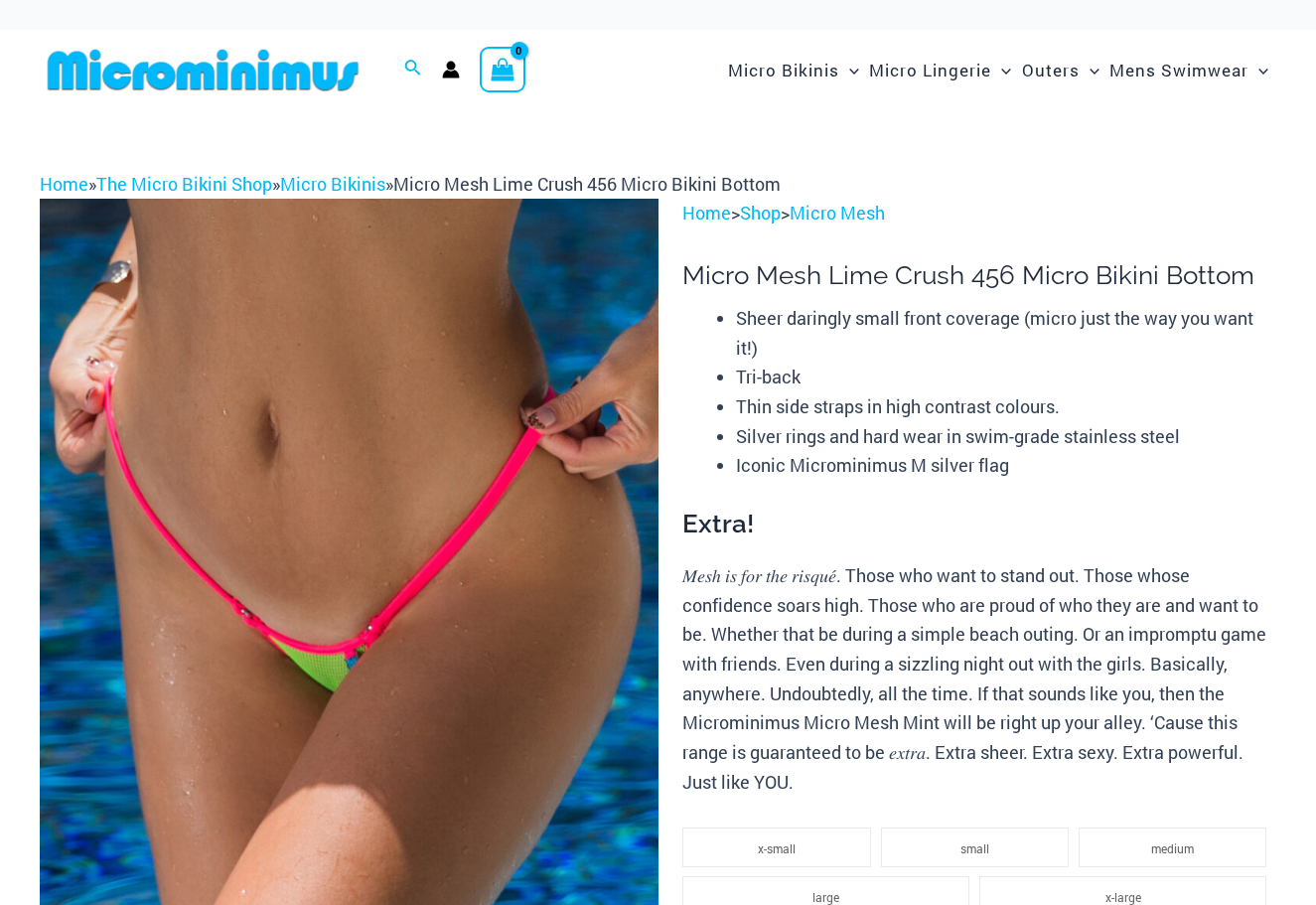 scroll, scrollTop: 0, scrollLeft: 0, axis: both 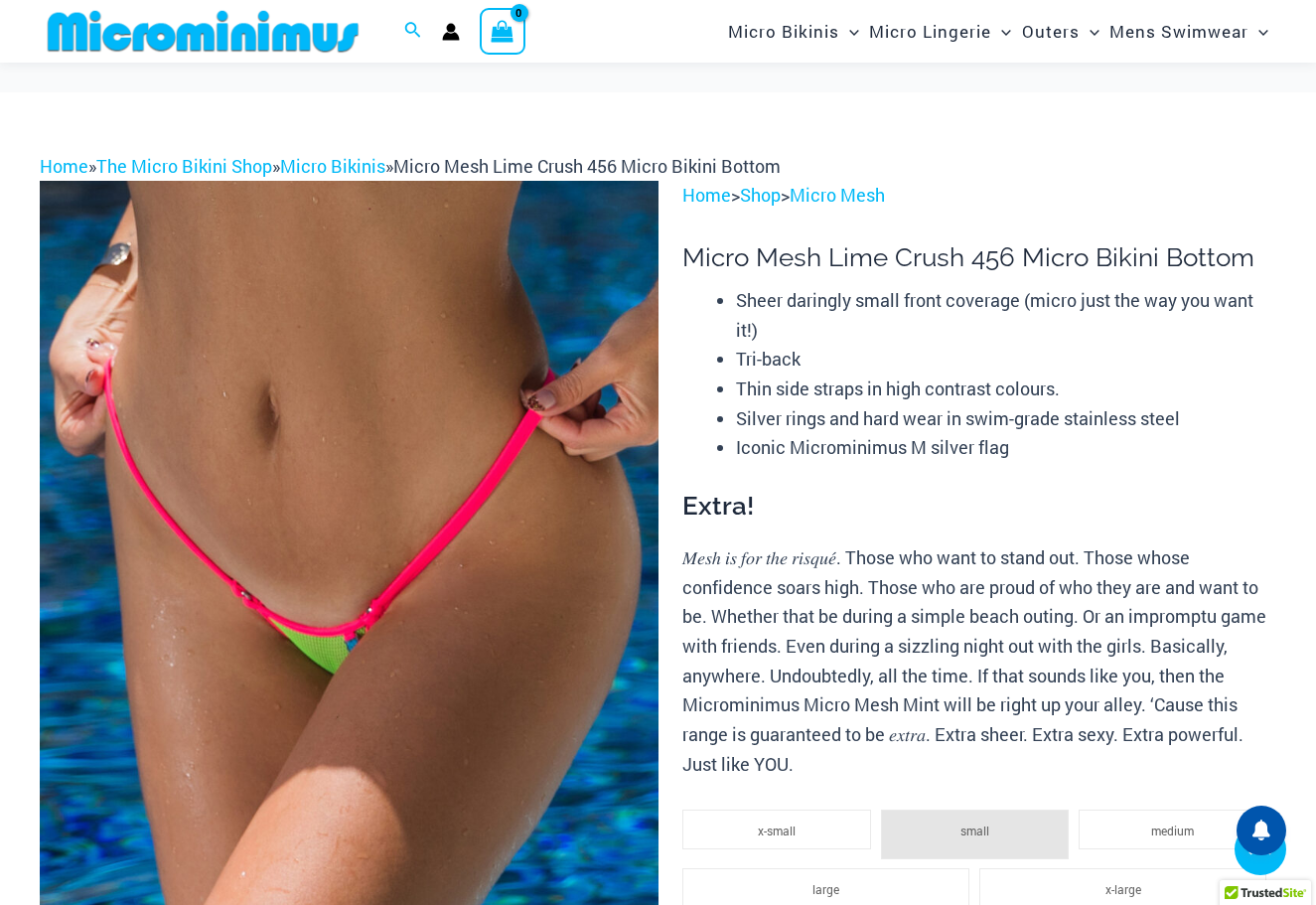 click at bounding box center (136, 1273) 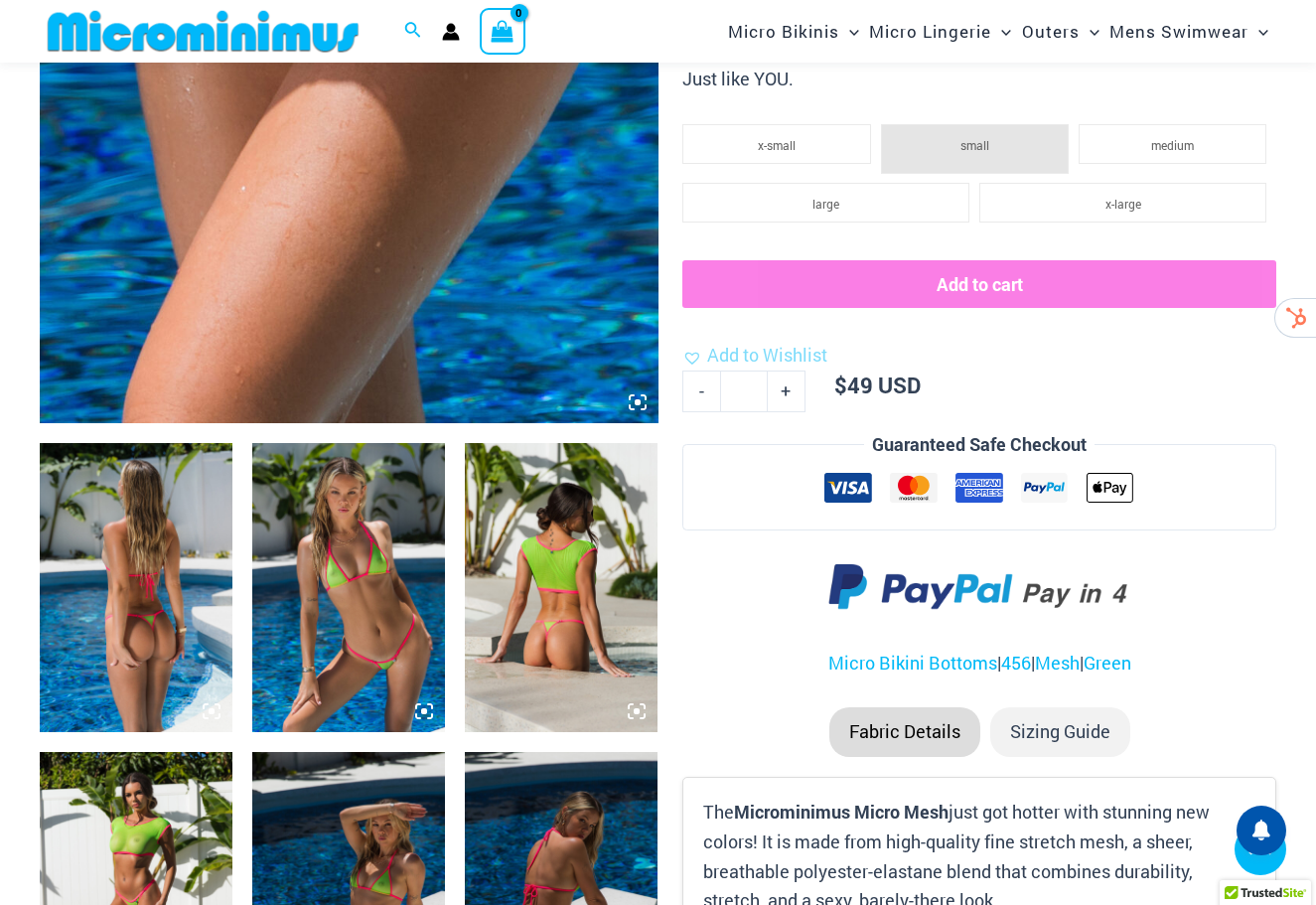 click at bounding box center (136, 587) 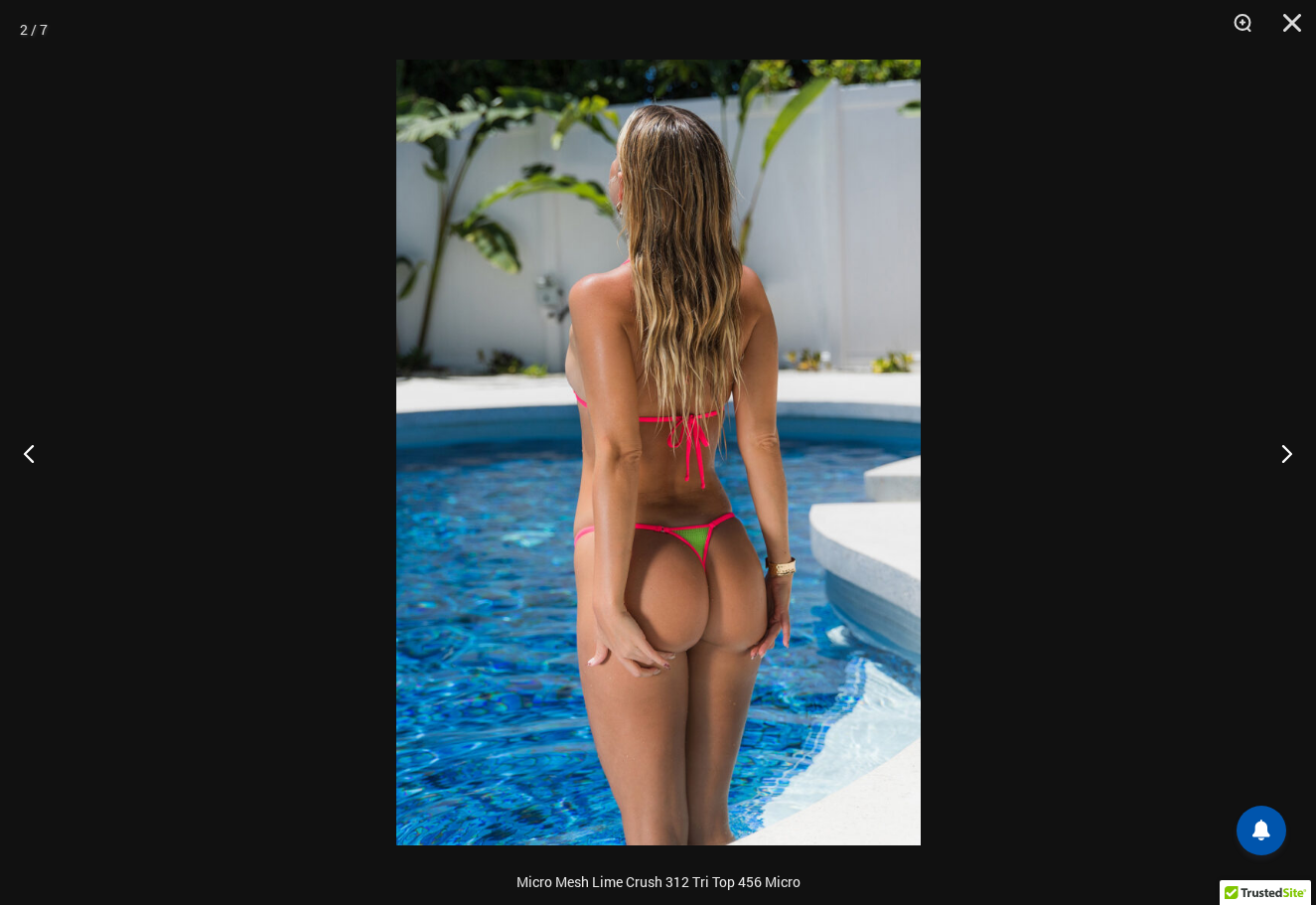 click at bounding box center [658, 452] 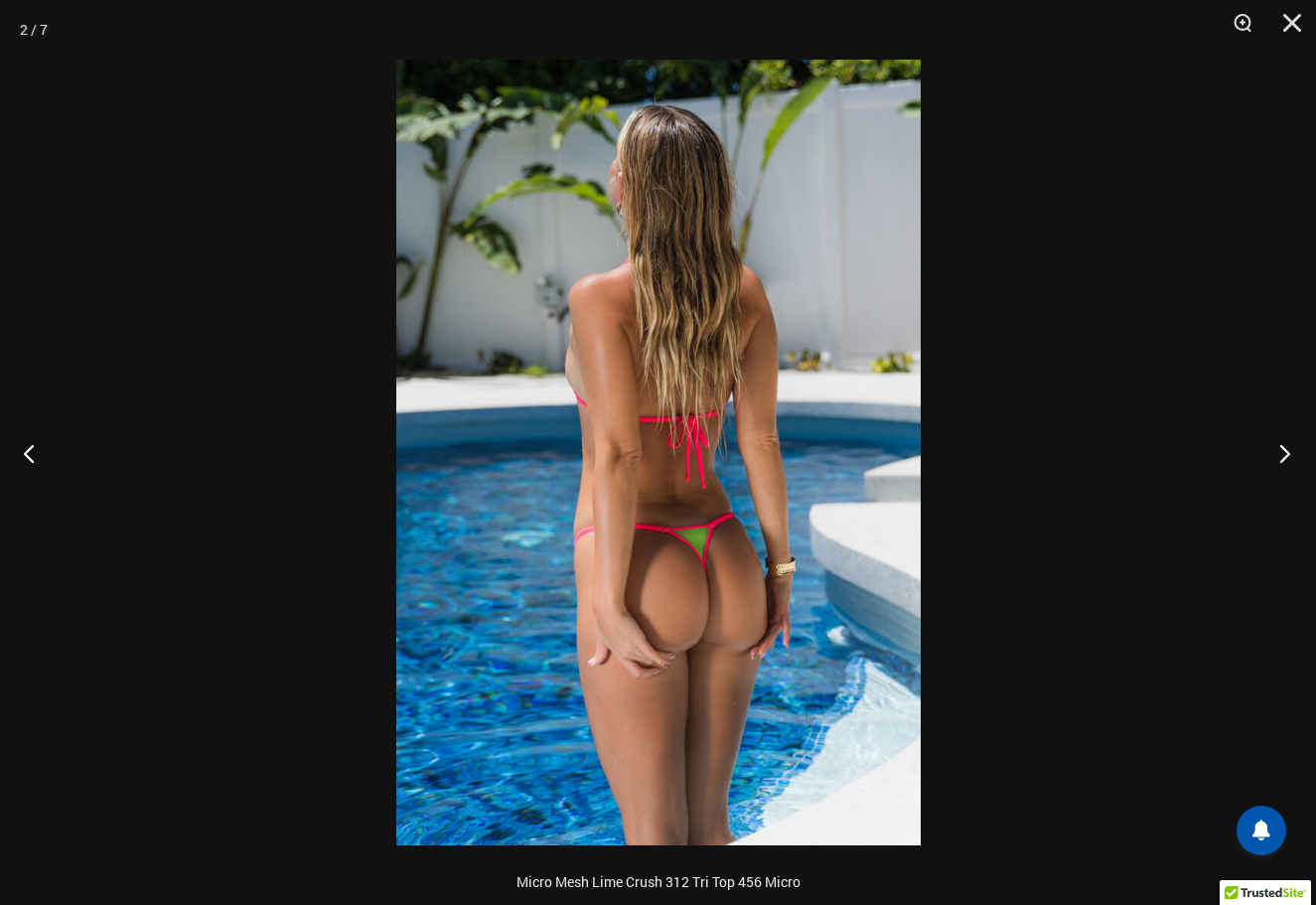 click at bounding box center [1278, 453] 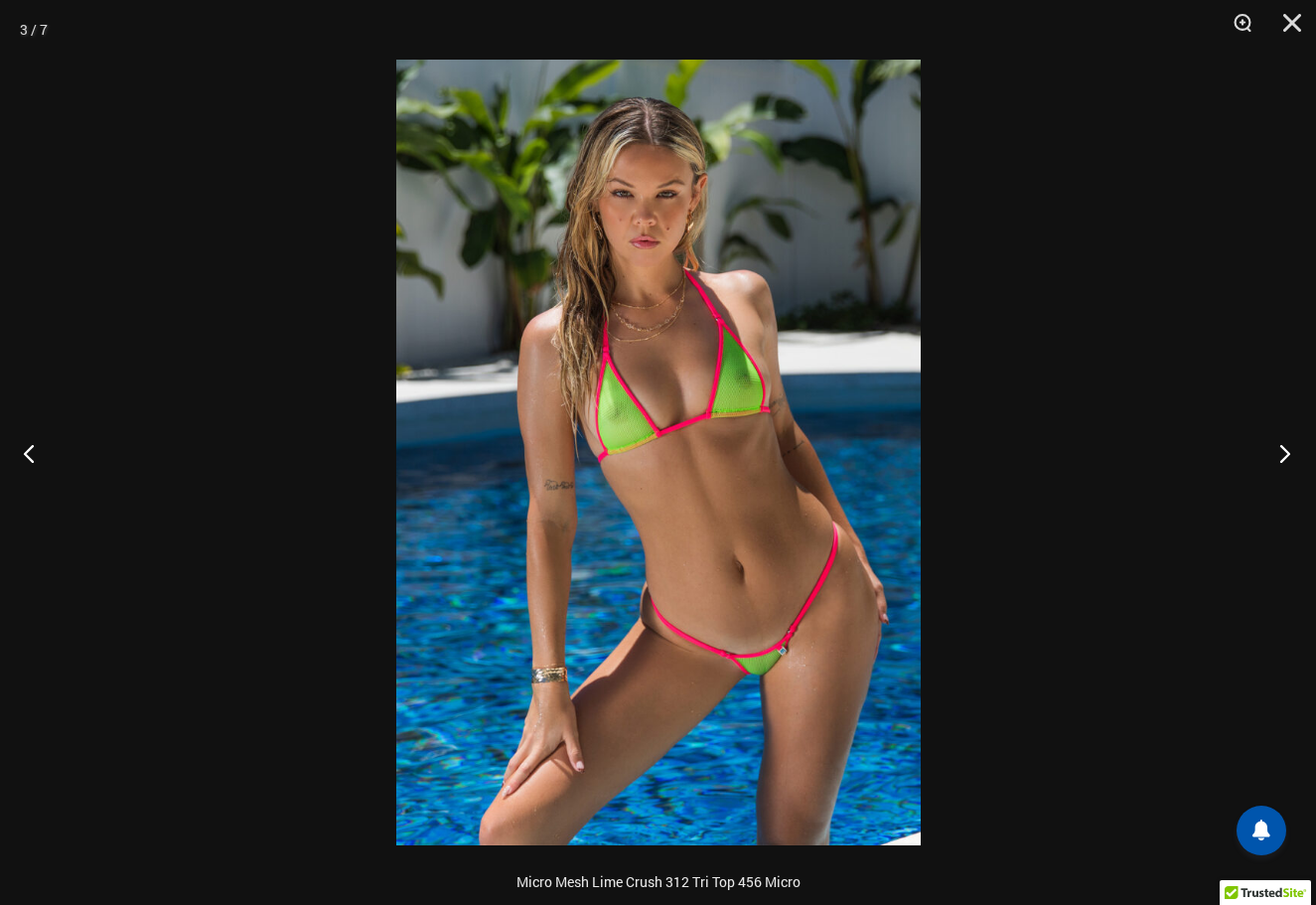 click at bounding box center [1278, 453] 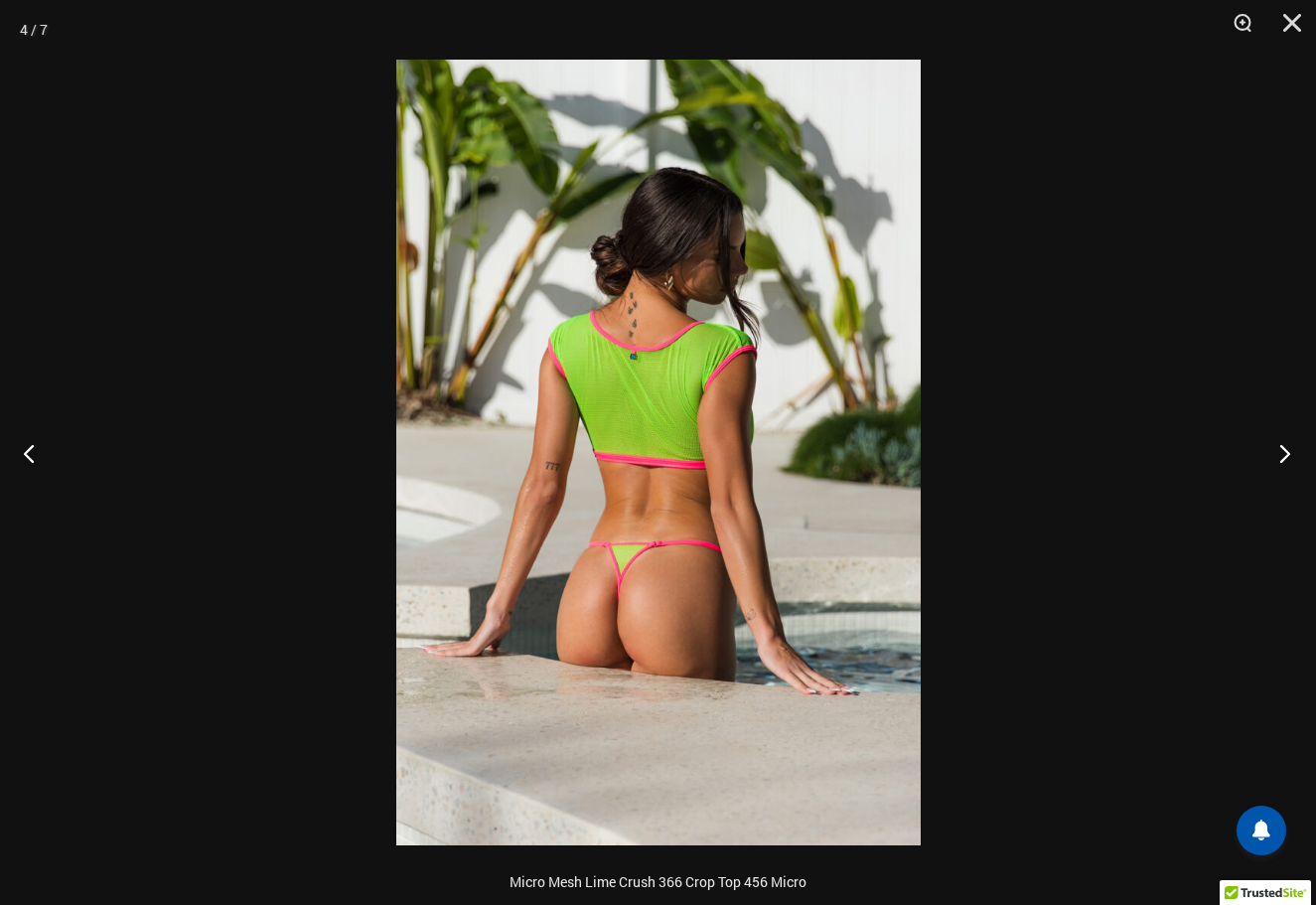 click at bounding box center [1278, 453] 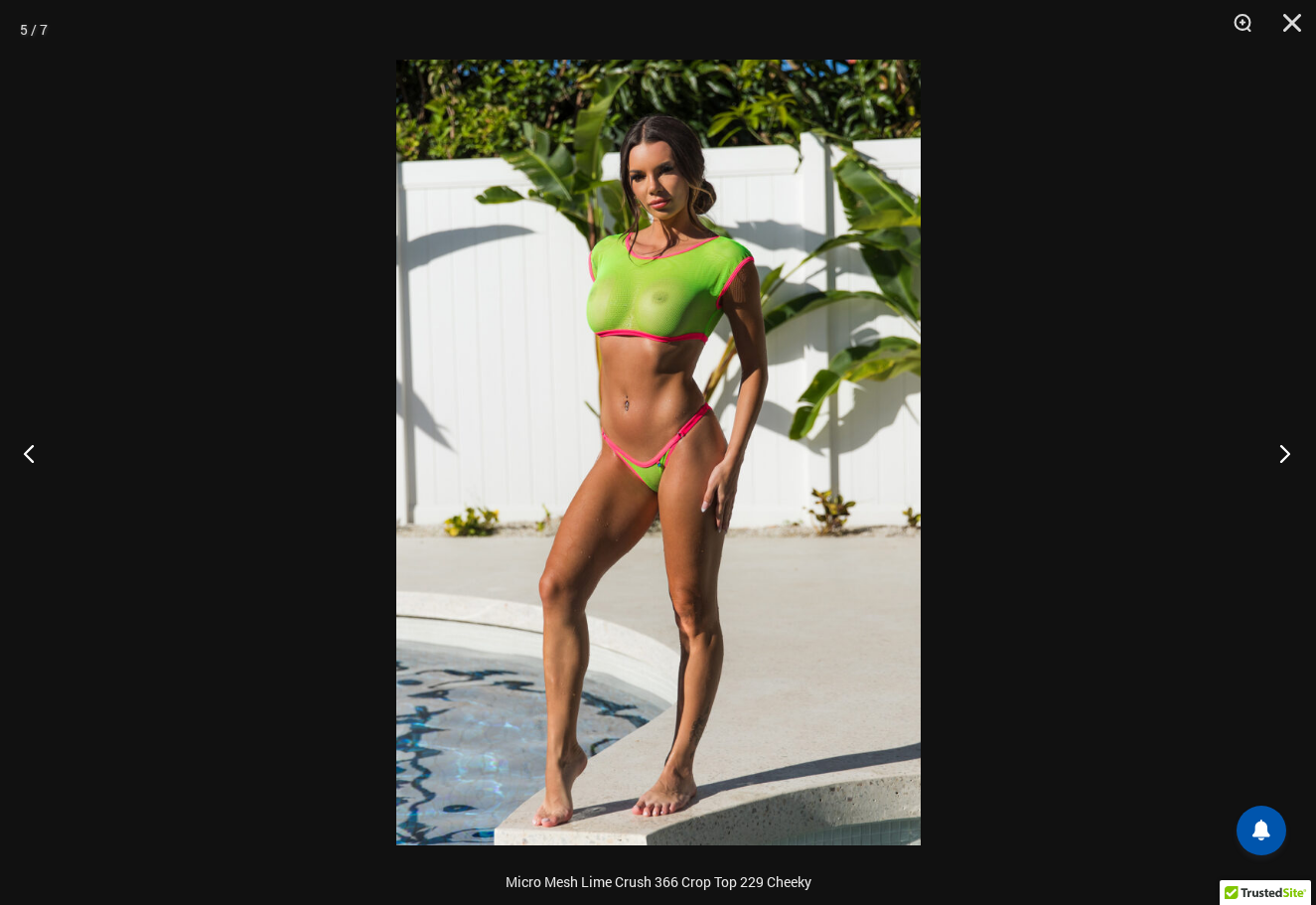 click at bounding box center (1278, 453) 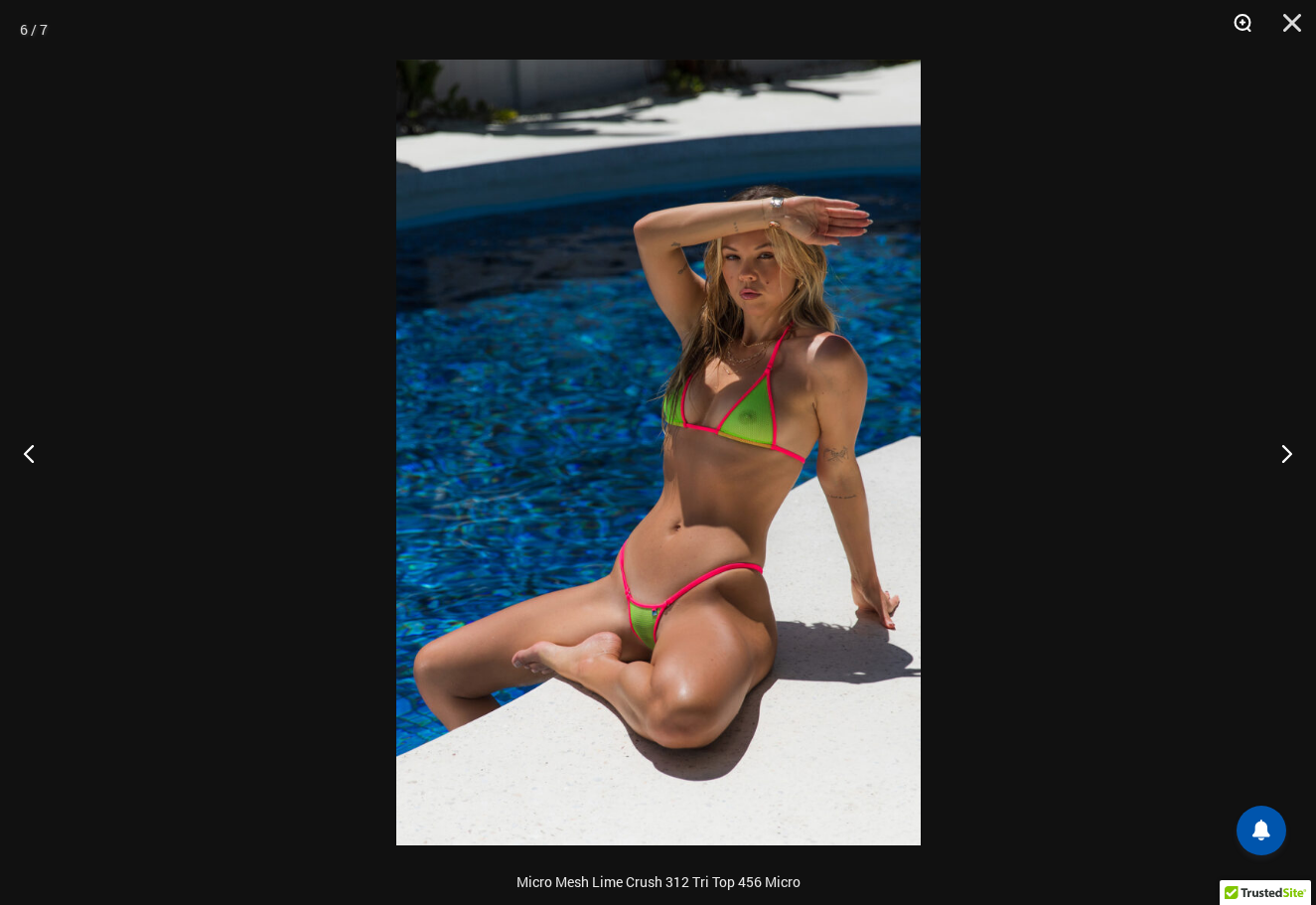 click at bounding box center [1236, 30] 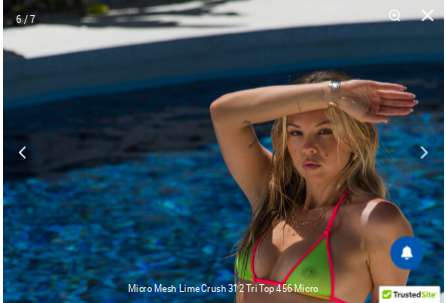 scroll, scrollTop: 582, scrollLeft: 0, axis: vertical 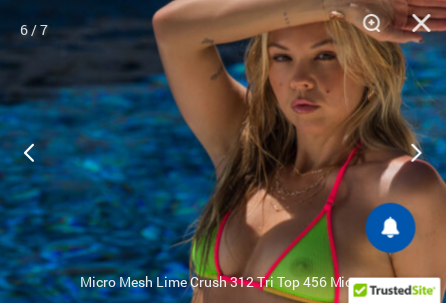 click on "Skip to content
Search for:
Search
Search
No products in the cart.
No products in the cart.
Continue Shopping
Micro Bikinis" at bounding box center (223, 5072) 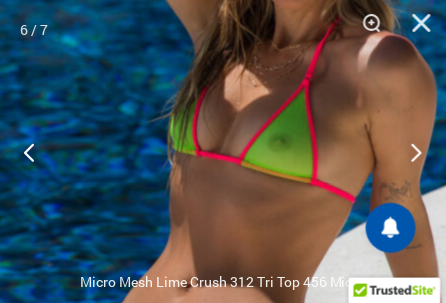 click at bounding box center [163, 189] 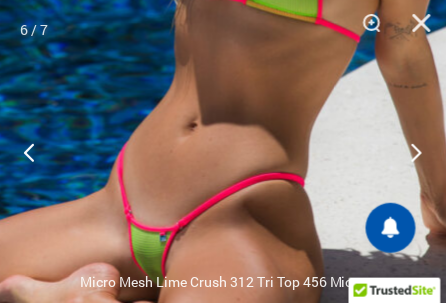 click at bounding box center (168, 28) 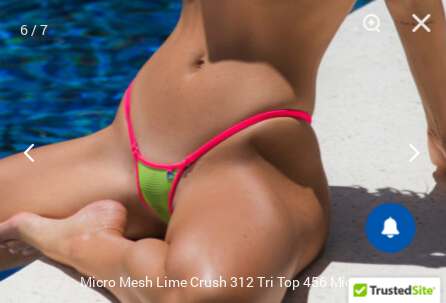 click at bounding box center (408, 152) 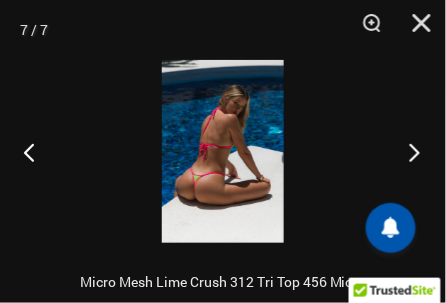 click at bounding box center [408, 152] 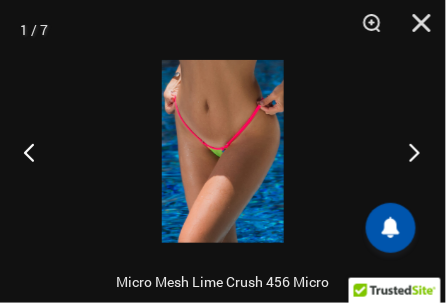 click at bounding box center [408, 152] 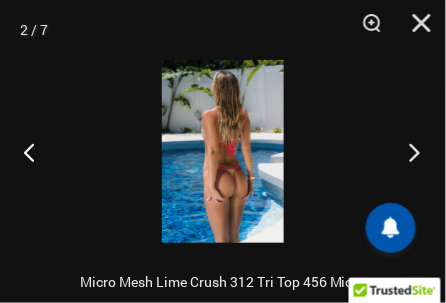 click at bounding box center (408, 152) 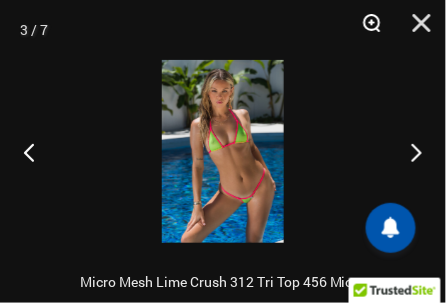 click at bounding box center (365, 30) 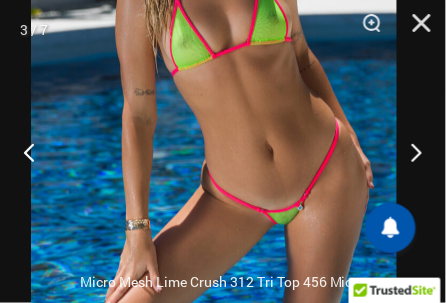 click at bounding box center [214, 69] 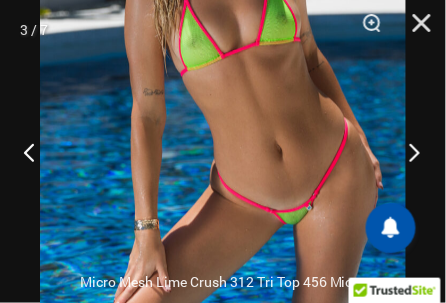 click at bounding box center (408, 152) 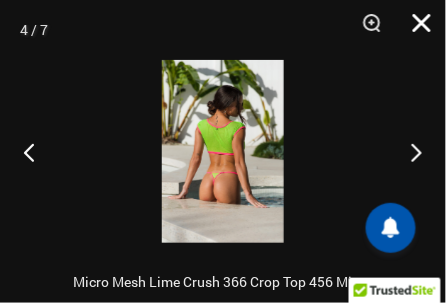 click at bounding box center [415, 30] 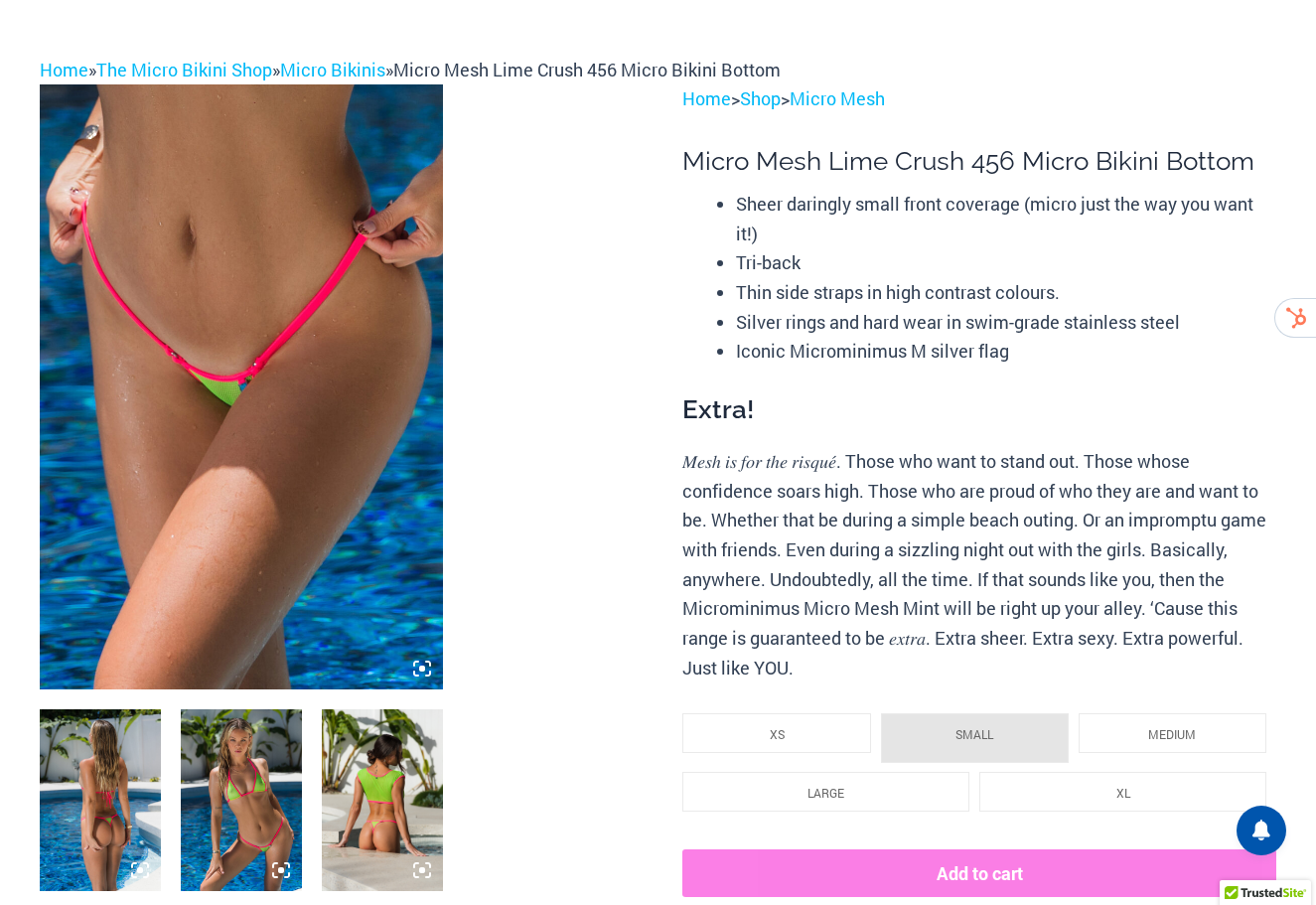scroll, scrollTop: 0, scrollLeft: 0, axis: both 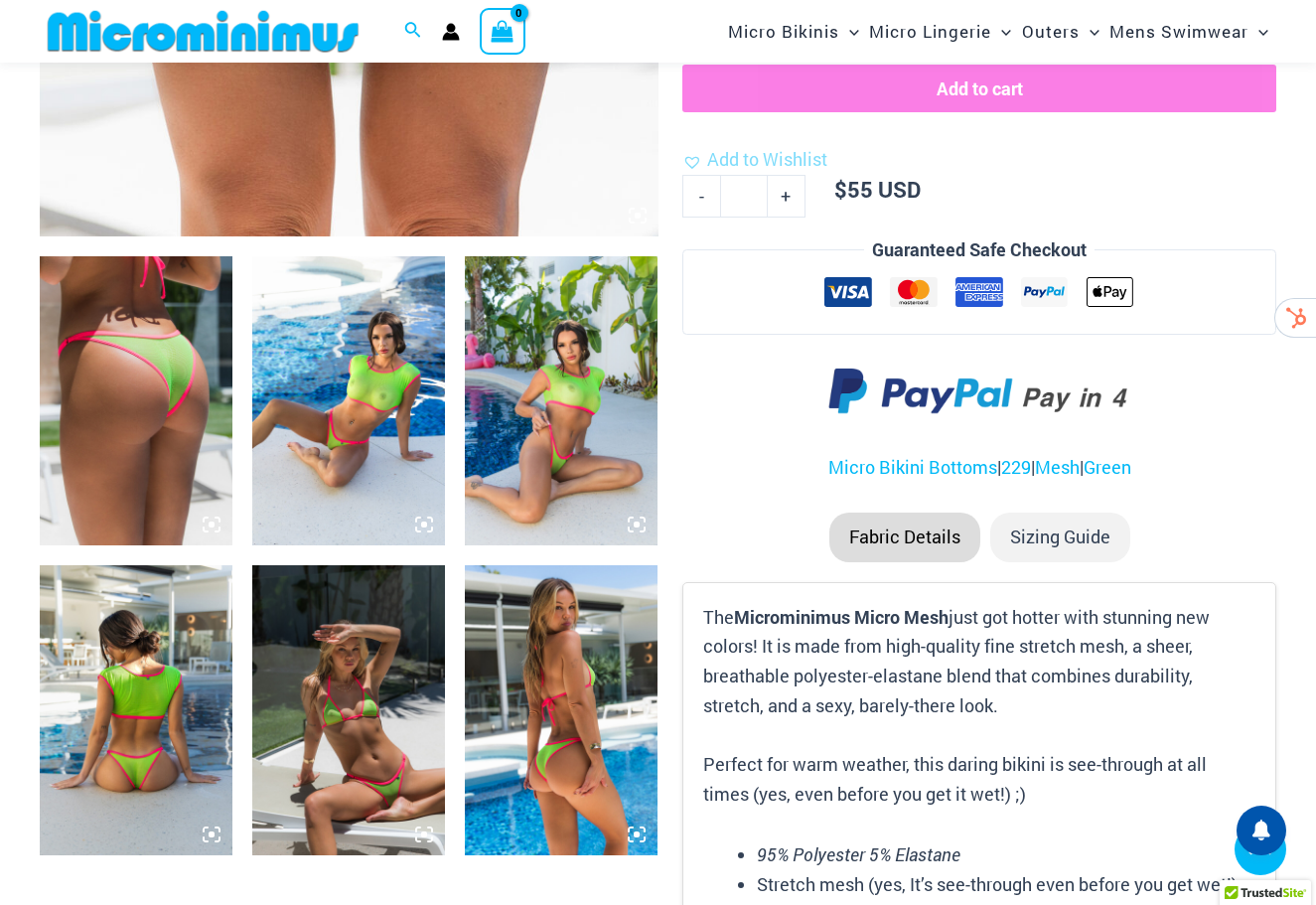 click at bounding box center [349, 400] 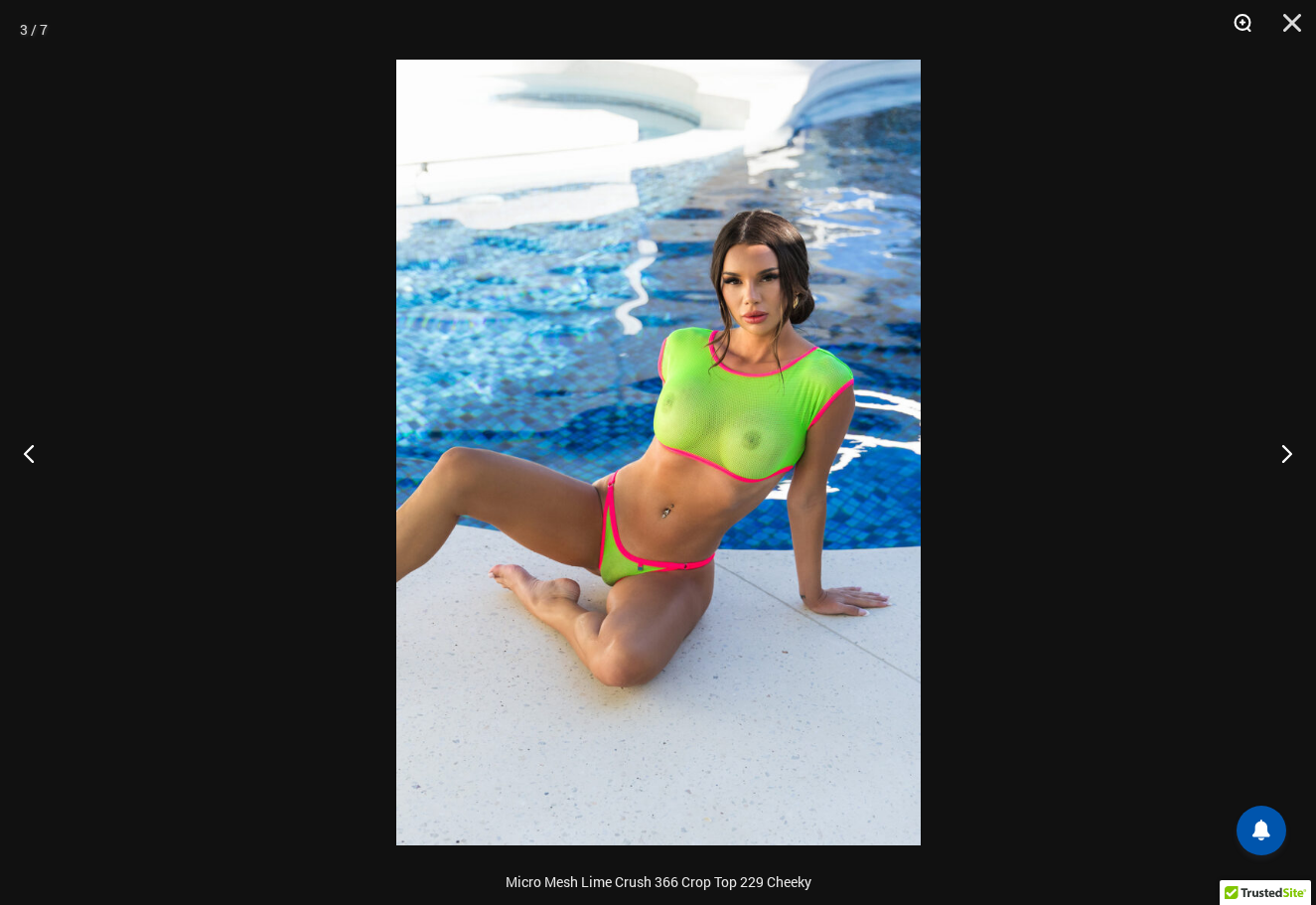 click at bounding box center [1236, 30] 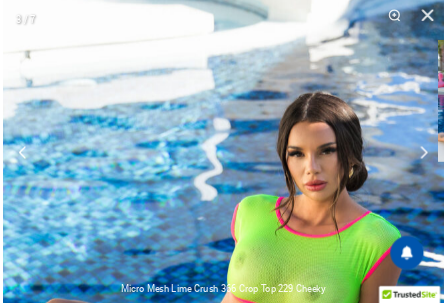 scroll, scrollTop: 771, scrollLeft: 0, axis: vertical 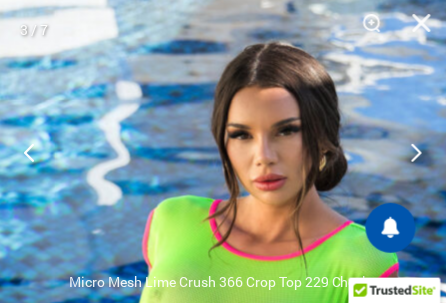 click on "3 / 7" at bounding box center (223, 151) 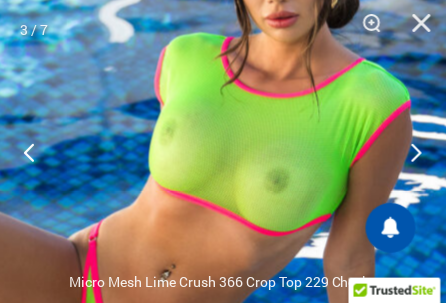 click at bounding box center (155, 197) 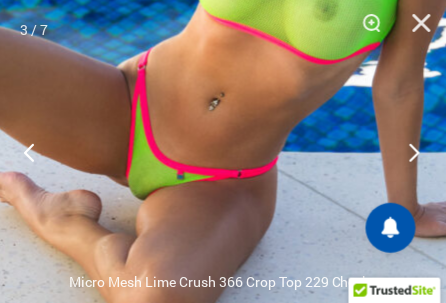 click at bounding box center [408, 152] 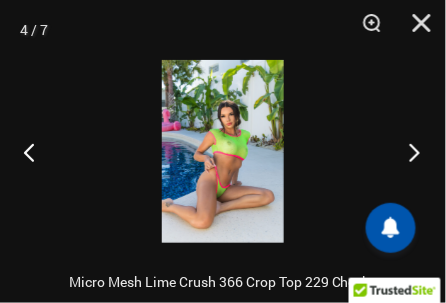 click at bounding box center (408, 152) 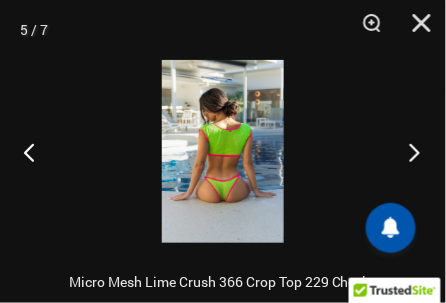 click at bounding box center (408, 152) 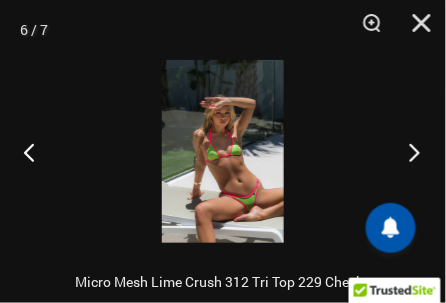 click at bounding box center [408, 152] 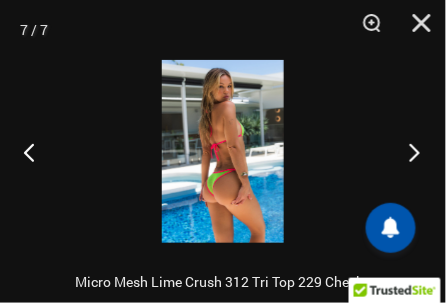 click at bounding box center (408, 152) 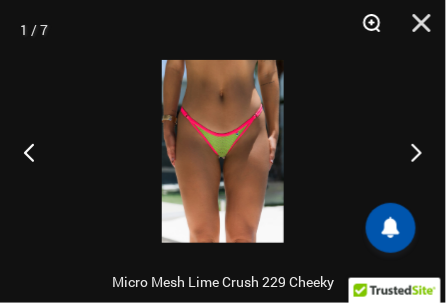 click at bounding box center (365, 30) 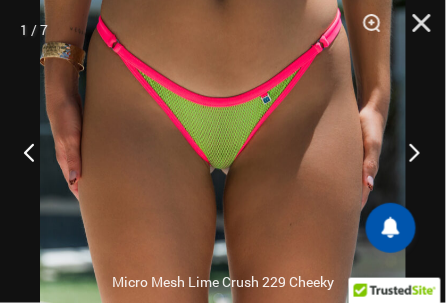 click at bounding box center [408, 152] 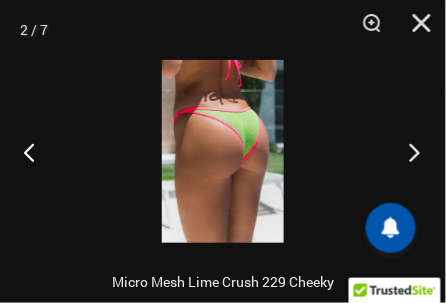 click at bounding box center (408, 152) 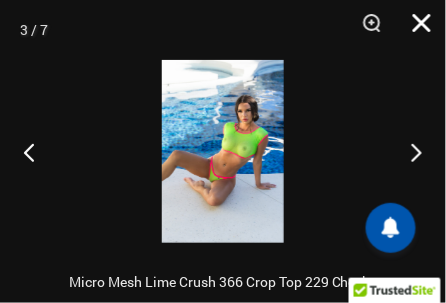 click at bounding box center [415, 30] 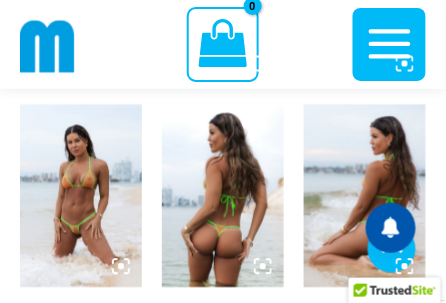 scroll, scrollTop: 988, scrollLeft: 0, axis: vertical 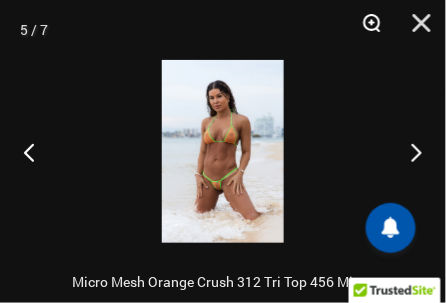 click at bounding box center (365, 30) 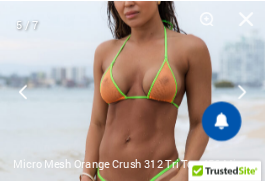 scroll, scrollTop: 968, scrollLeft: 0, axis: vertical 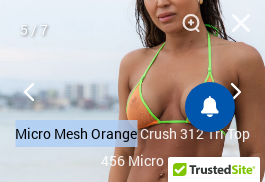 drag, startPoint x: 134, startPoint y: 123, endPoint x: 104, endPoint y: 96, distance: 40.36087 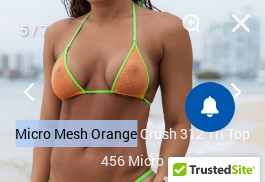 click on "5 / 7" at bounding box center (132, 91) 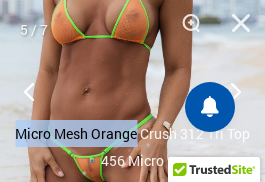 click at bounding box center (108, 66) 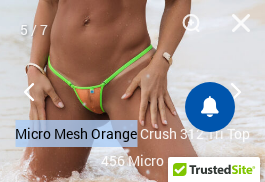 click at bounding box center [108, -3] 